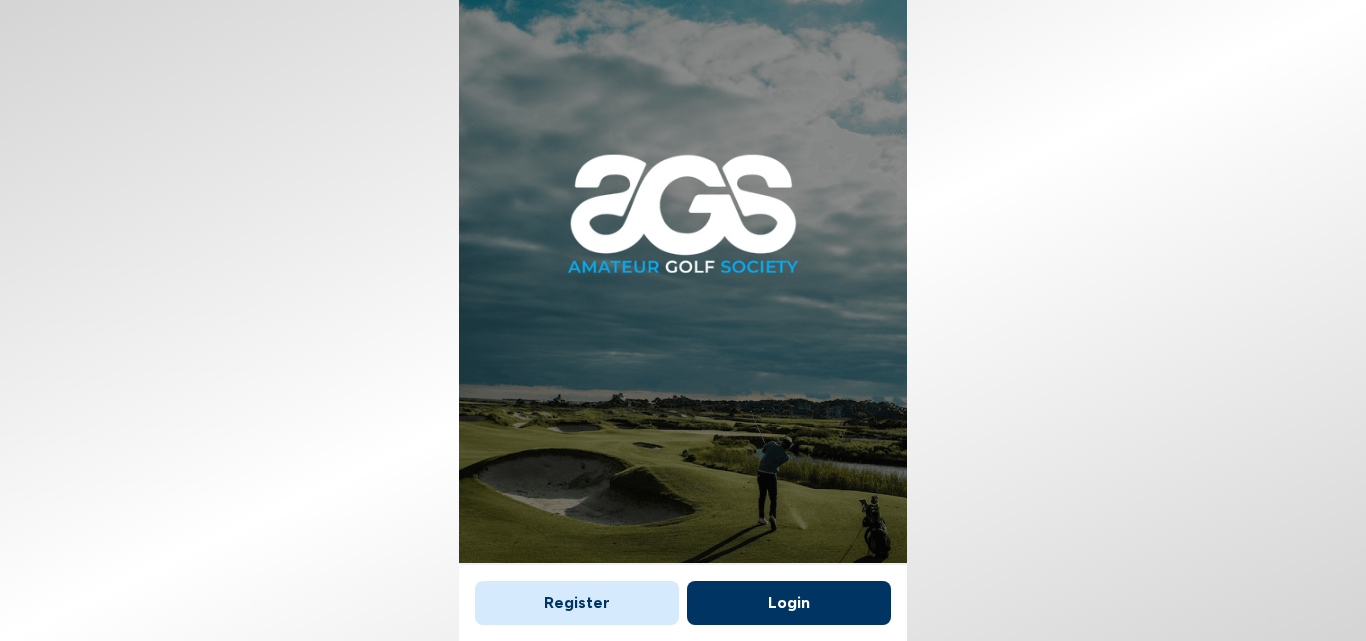 scroll, scrollTop: 0, scrollLeft: 0, axis: both 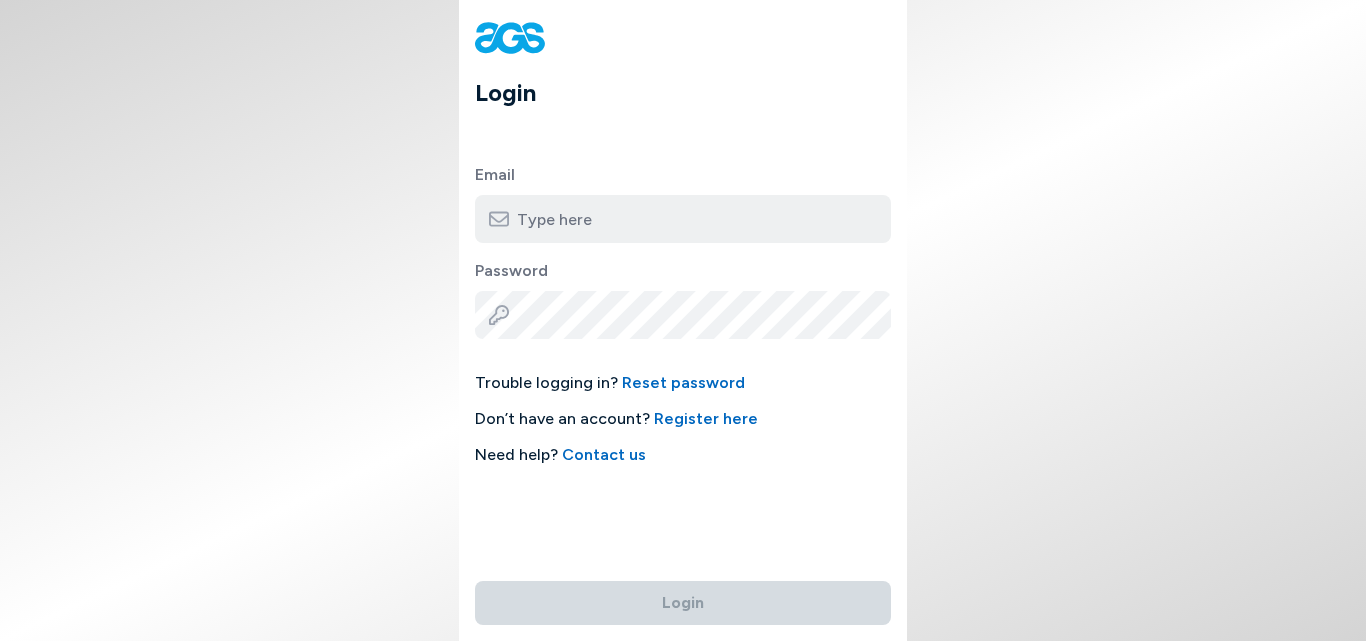 type on "[EMAIL_ADDRESS][DOMAIN_NAME]" 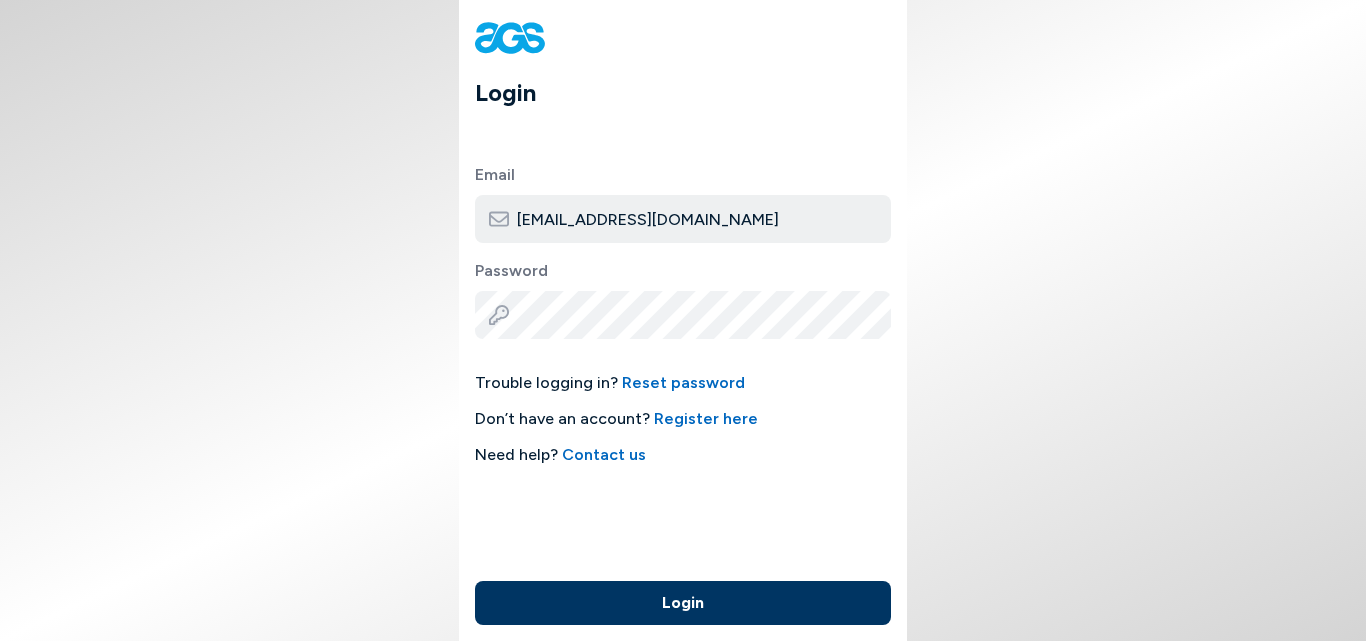 scroll, scrollTop: 0, scrollLeft: 0, axis: both 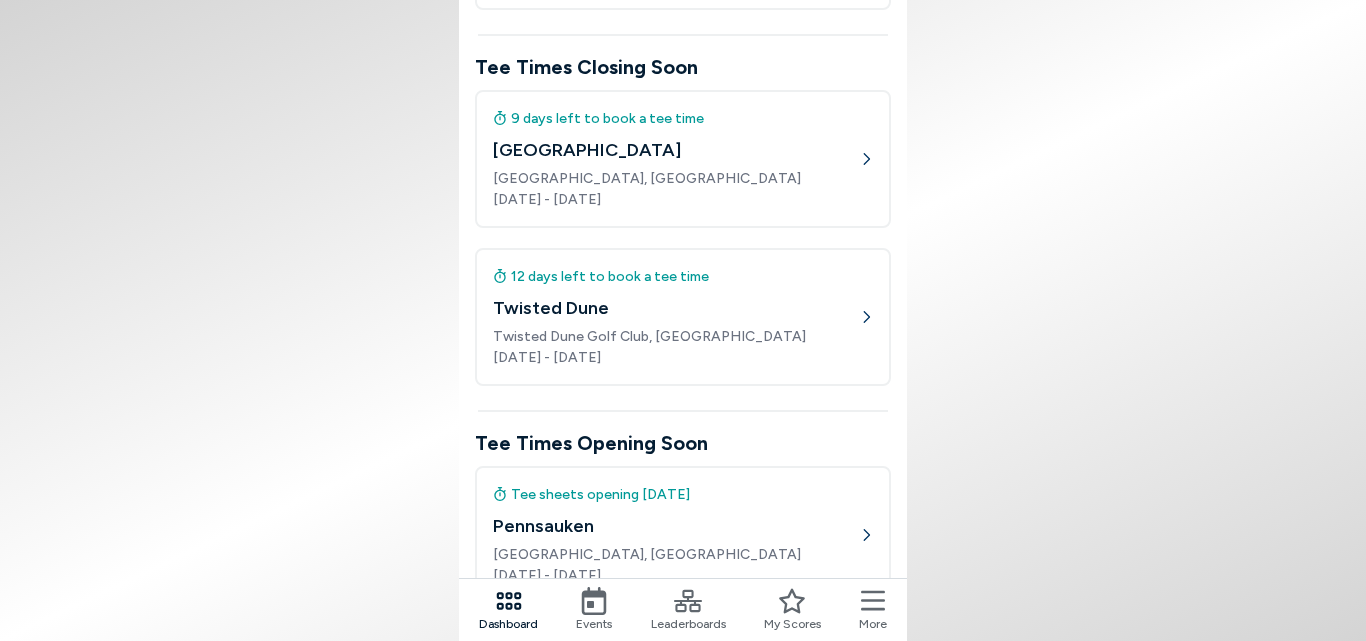 click 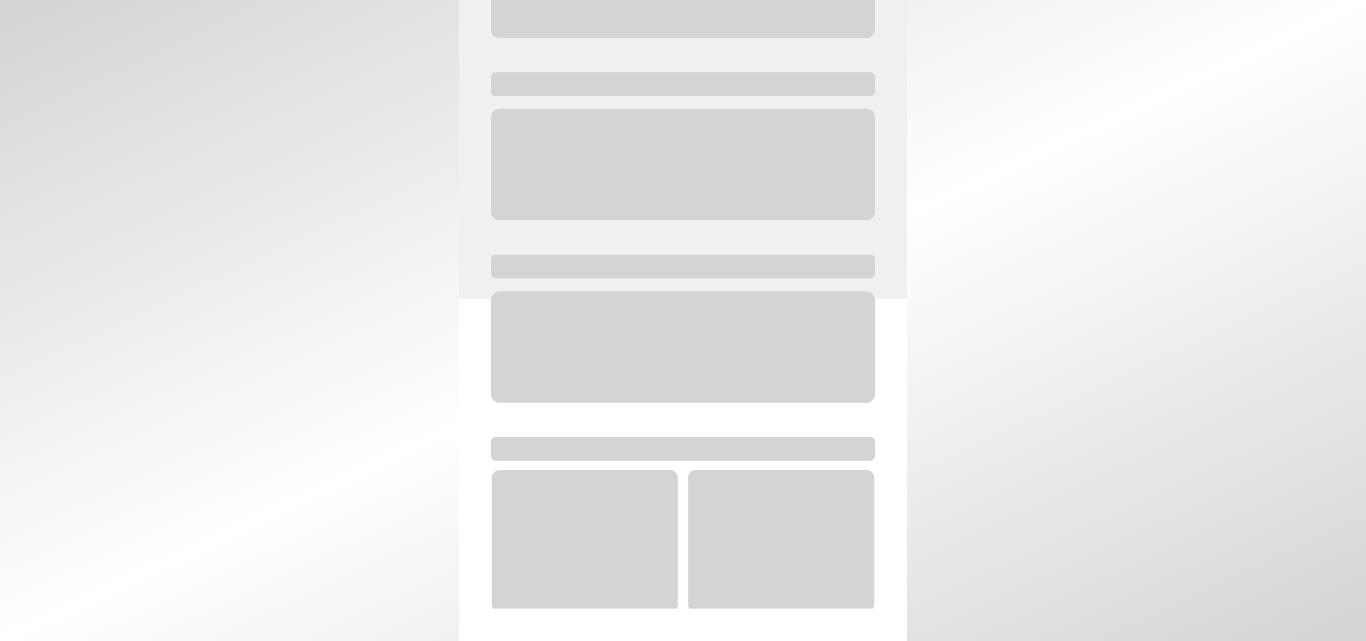 scroll, scrollTop: 0, scrollLeft: 0, axis: both 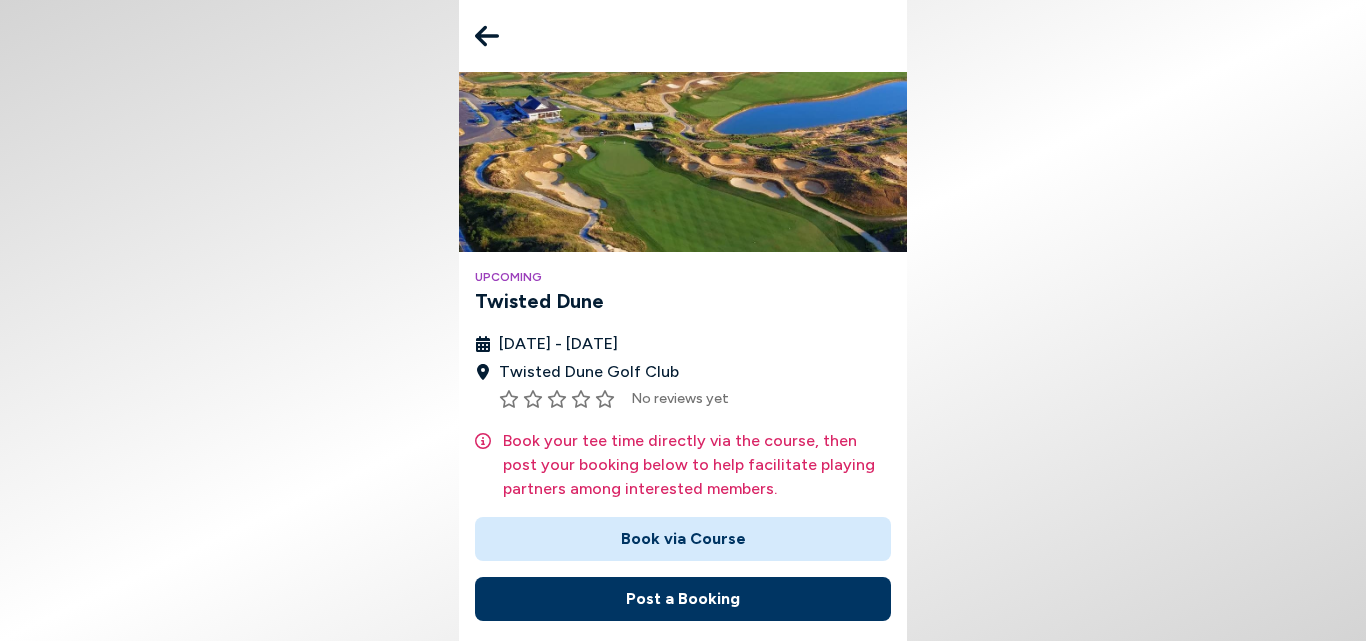 click 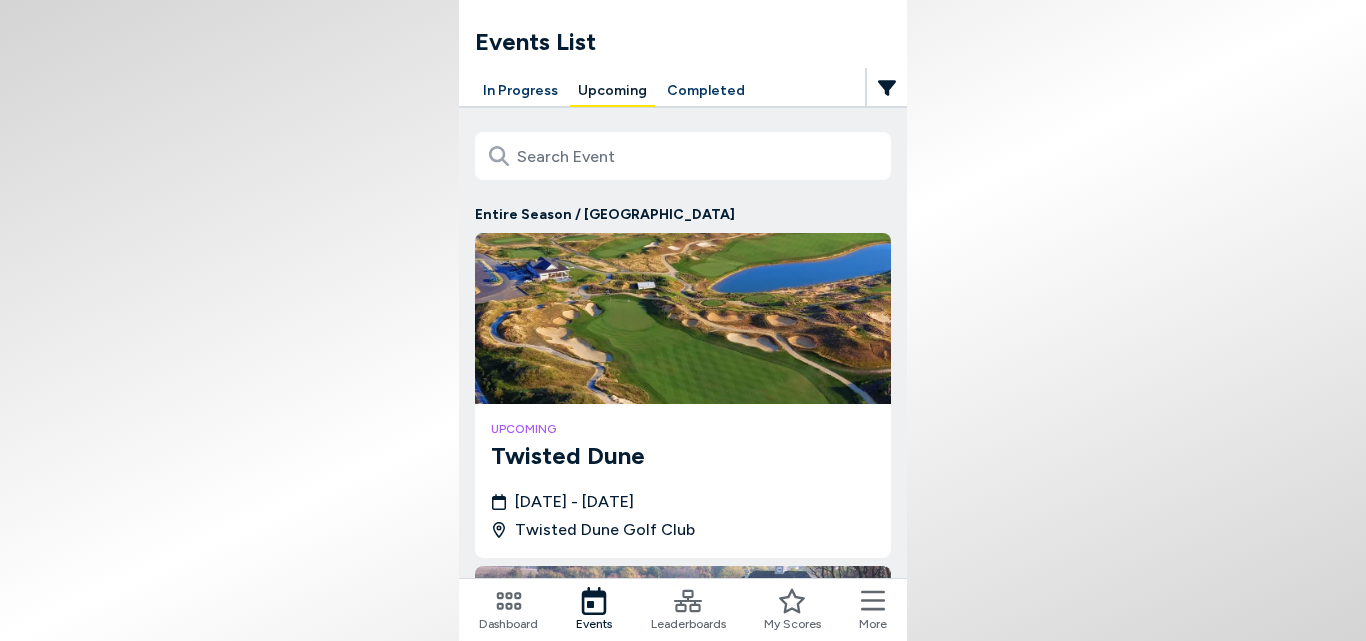 click on "Upcoming" at bounding box center (612, 91) 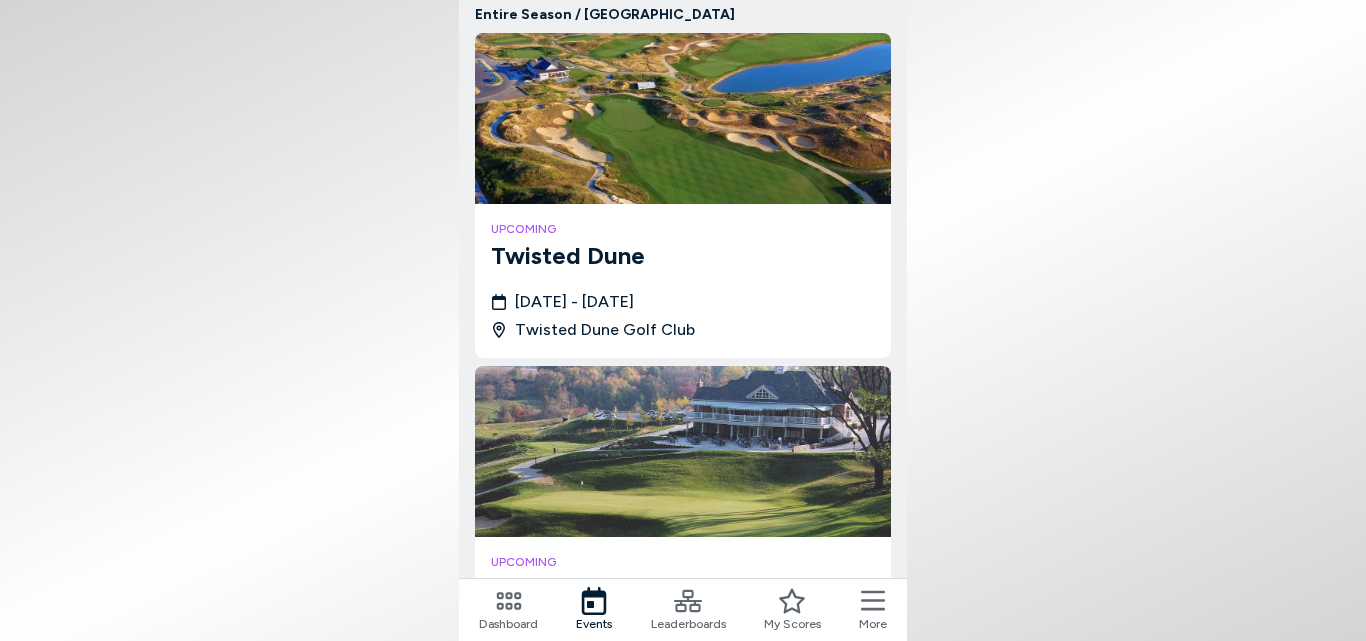 scroll, scrollTop: 500, scrollLeft: 0, axis: vertical 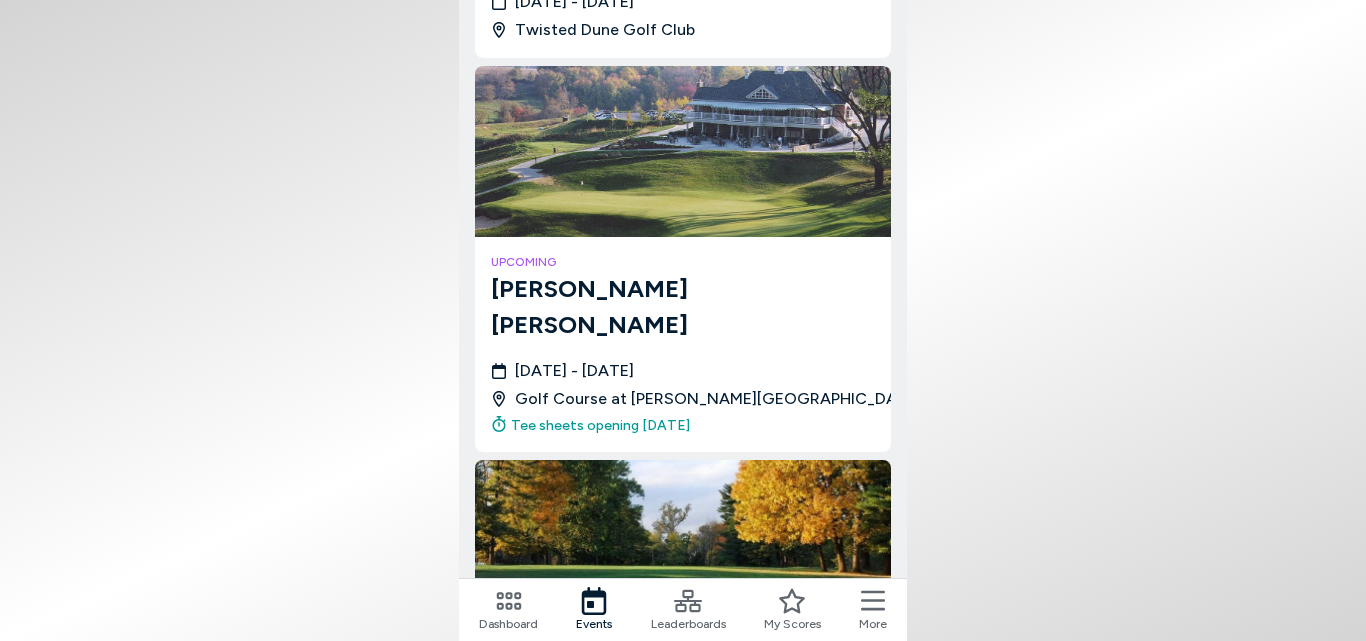 click on "[DATE] - [DATE]" at bounding box center (574, 371) 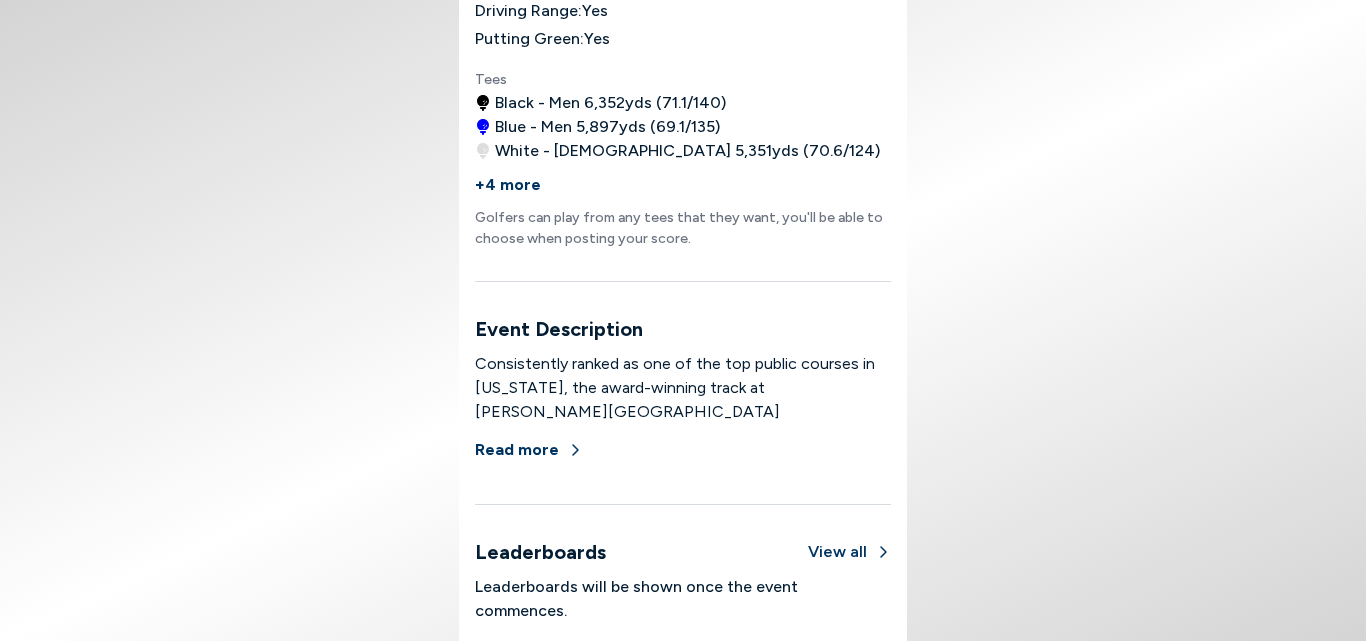 scroll, scrollTop: 1200, scrollLeft: 0, axis: vertical 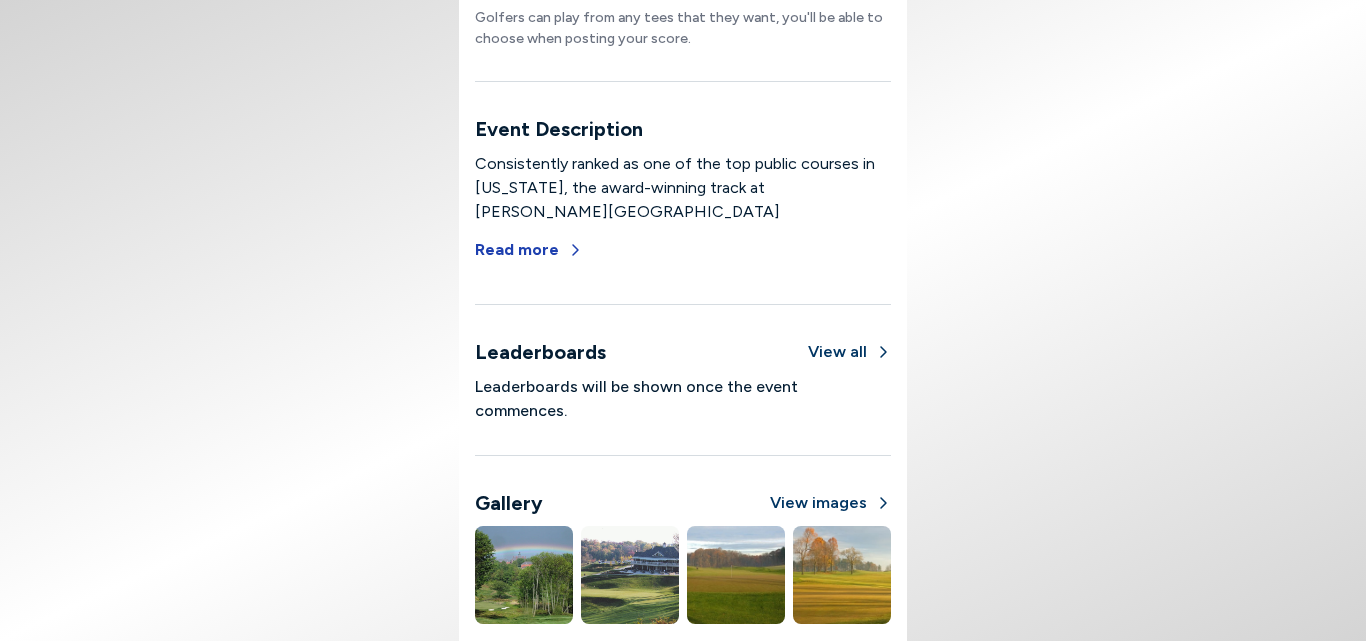 click on "Read more" at bounding box center [529, 250] 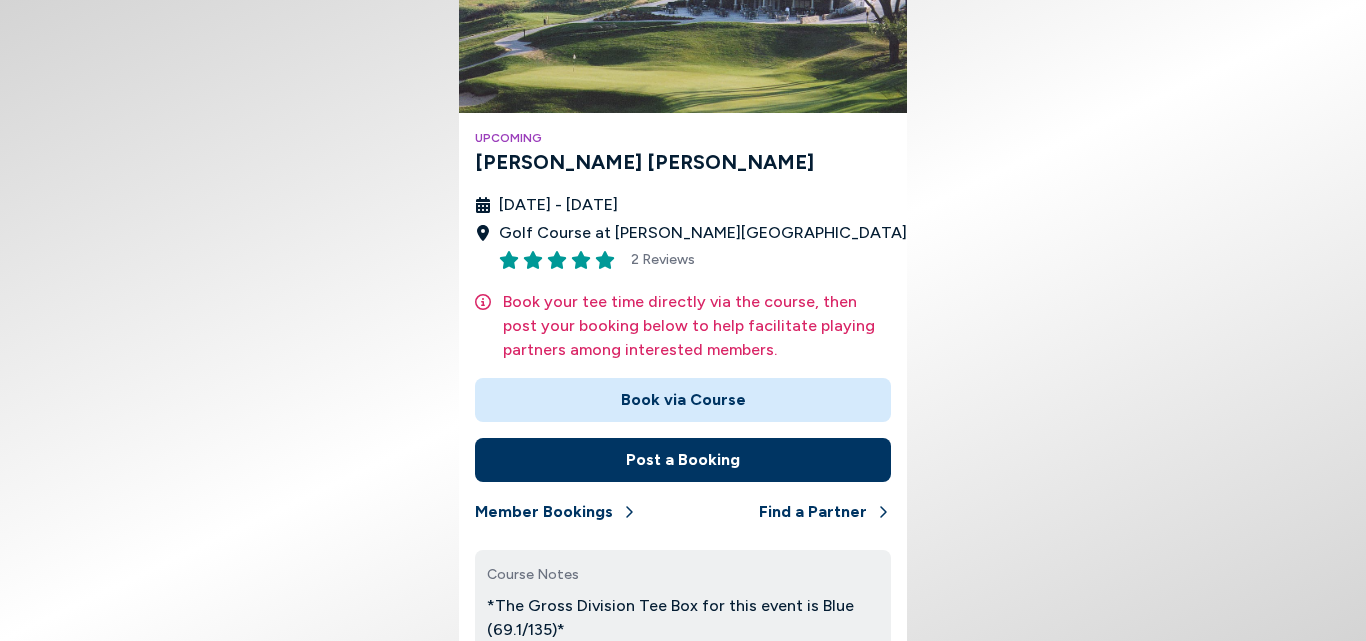 scroll, scrollTop: 0, scrollLeft: 0, axis: both 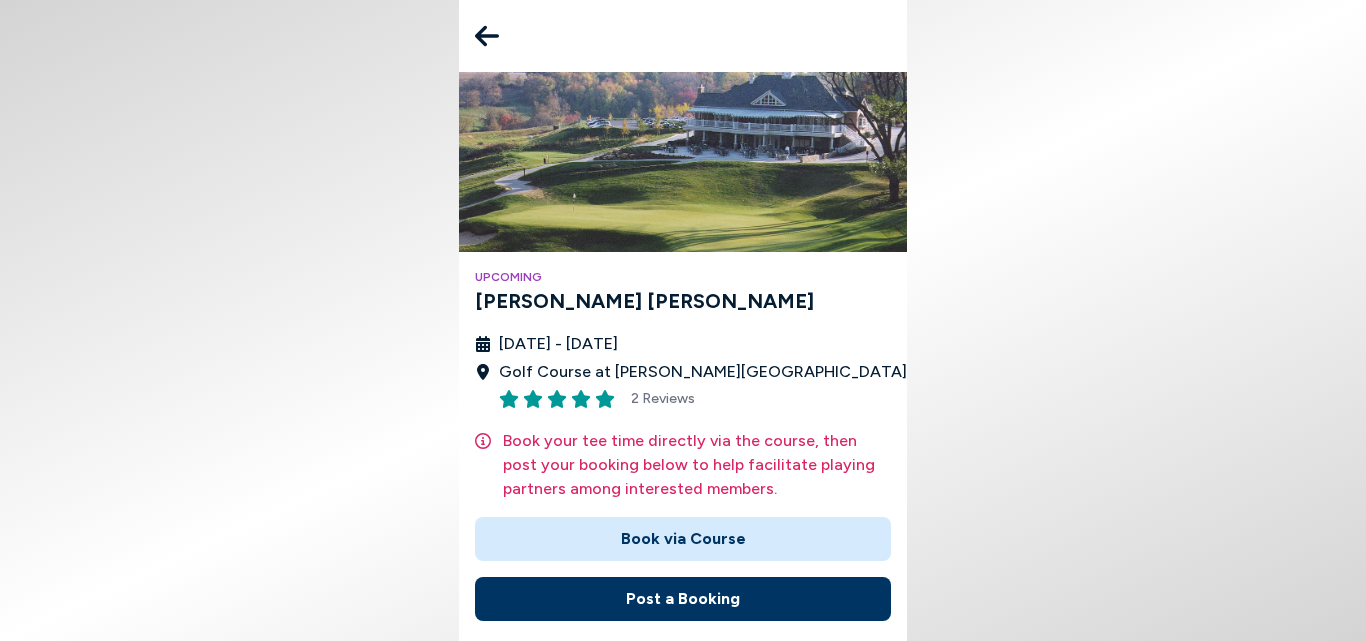 click 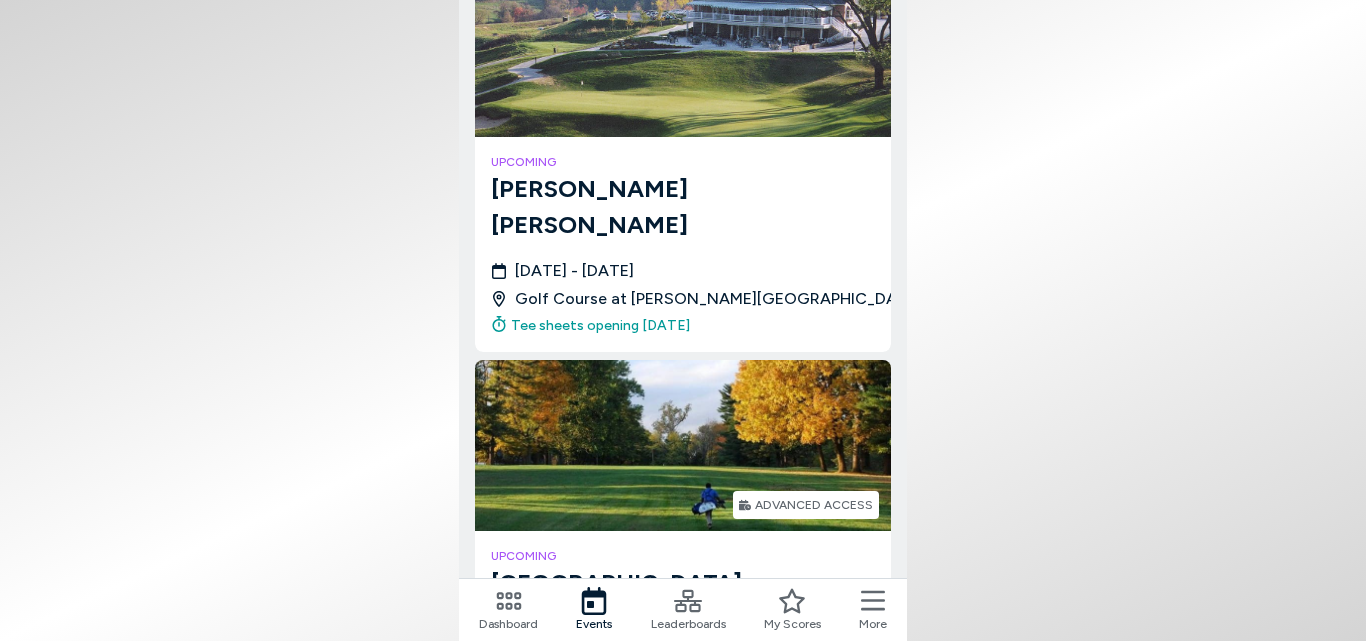 scroll, scrollTop: 500, scrollLeft: 0, axis: vertical 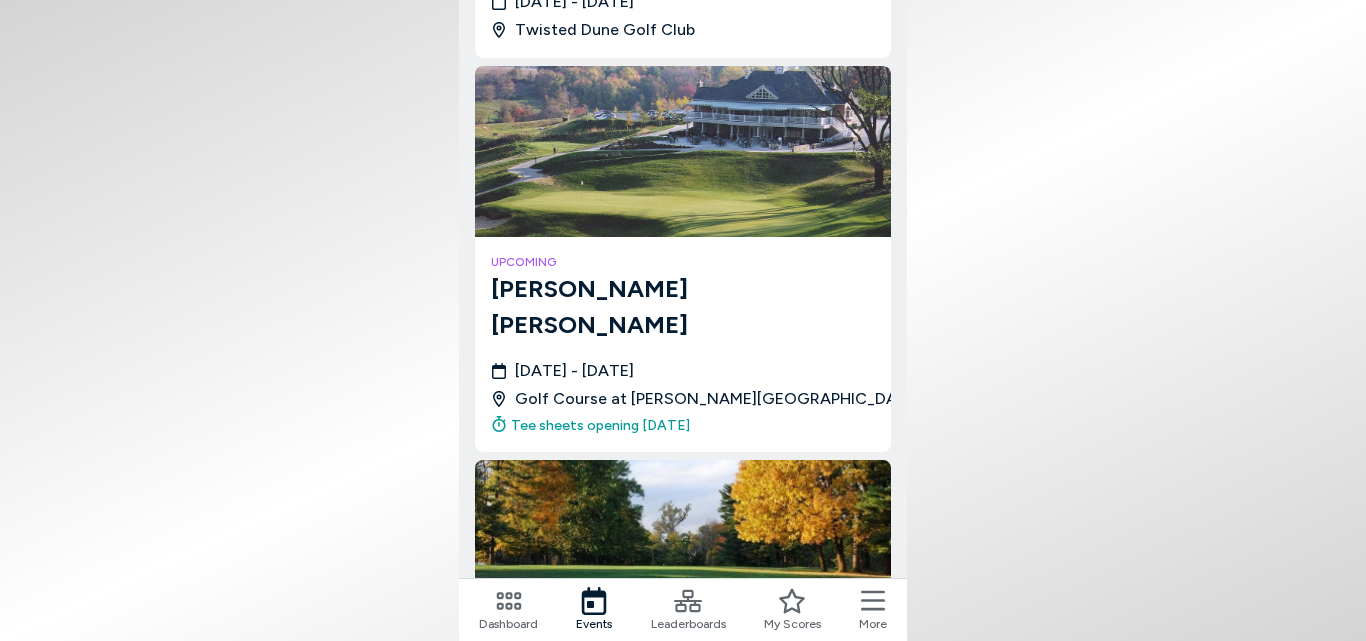 click on "[DATE] - [DATE]" at bounding box center (574, 371) 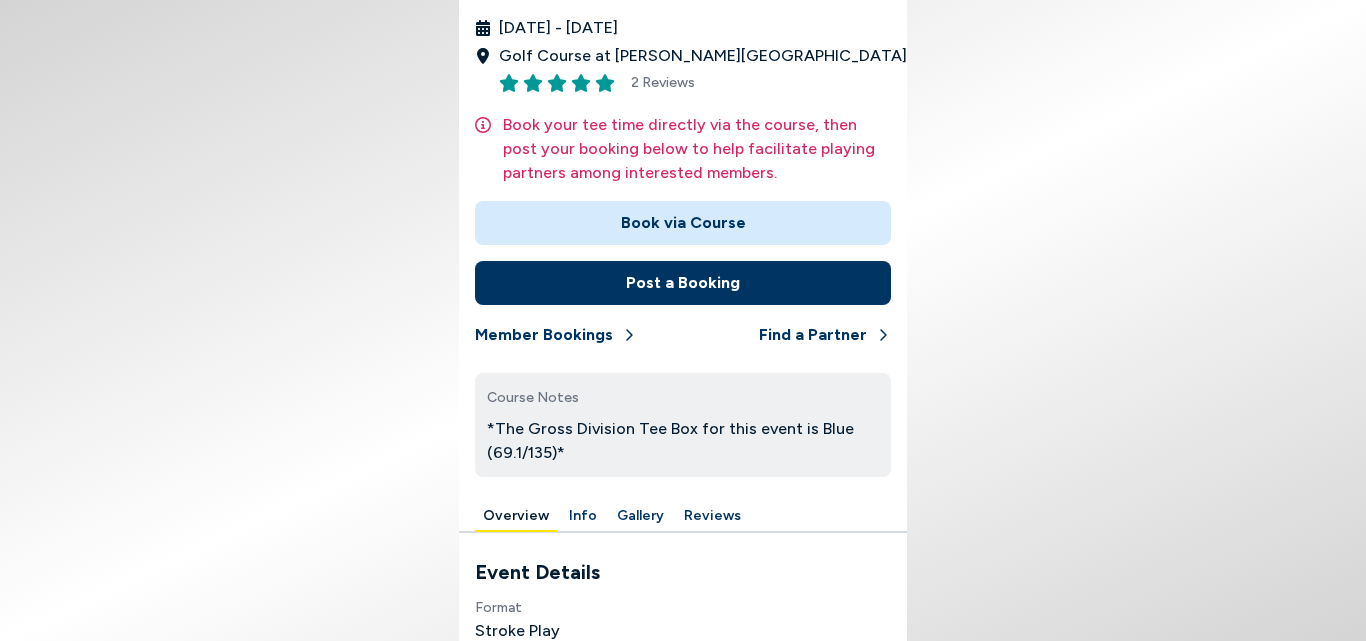 scroll, scrollTop: 416, scrollLeft: 0, axis: vertical 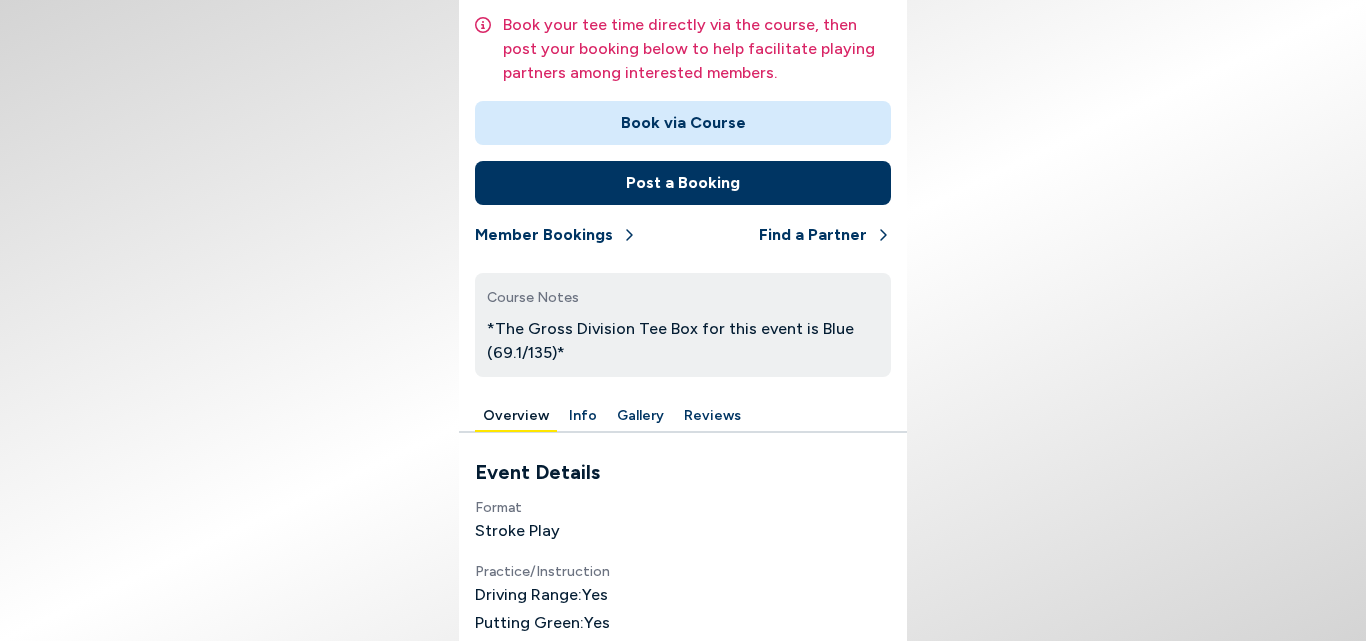 click on "Format Stroke Play Practice/Instruction Driving Range:  Yes Putting Green:  Yes Tees Black - Men   6,352  yds ( 71.1 / 140 ) Blue - Men   5,897  yds ( 69.1 / 135 ) White - [DEMOGRAPHIC_DATA]   5,351  yds ( 70.6 / 124 ) +4 more Golfers can play from any tees that they want, you'll be able to choose when posting your score." at bounding box center [683, 664] 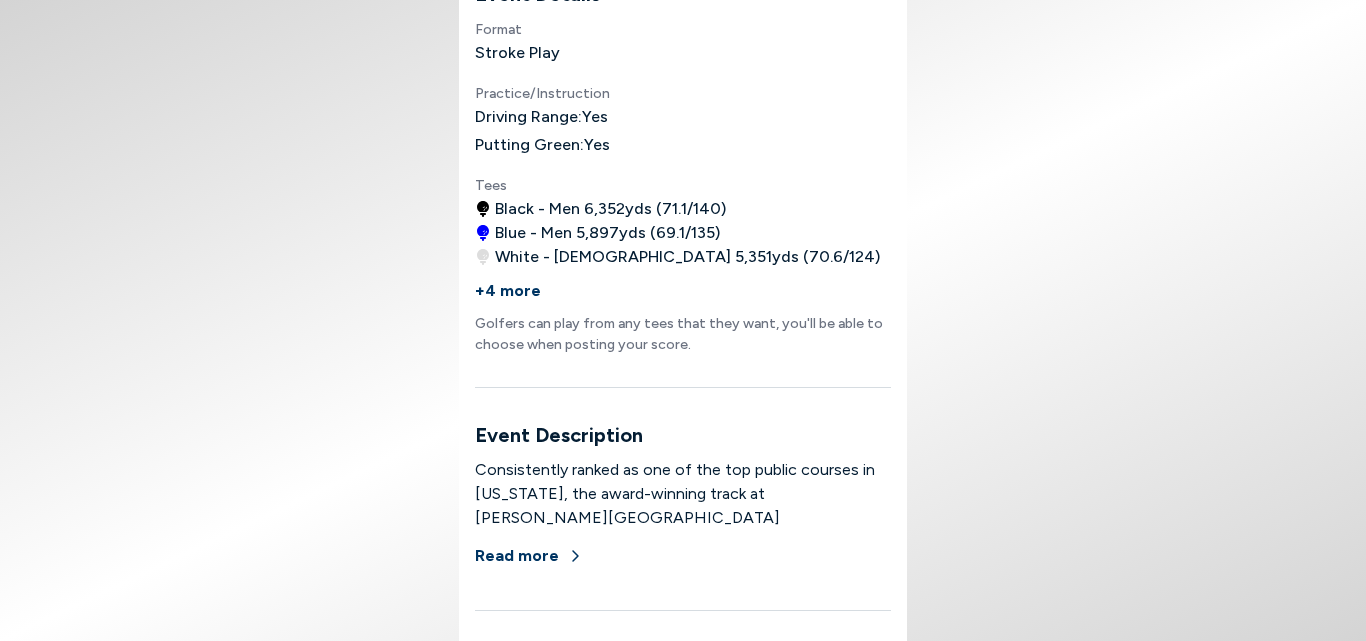 scroll, scrollTop: 594, scrollLeft: 0, axis: vertical 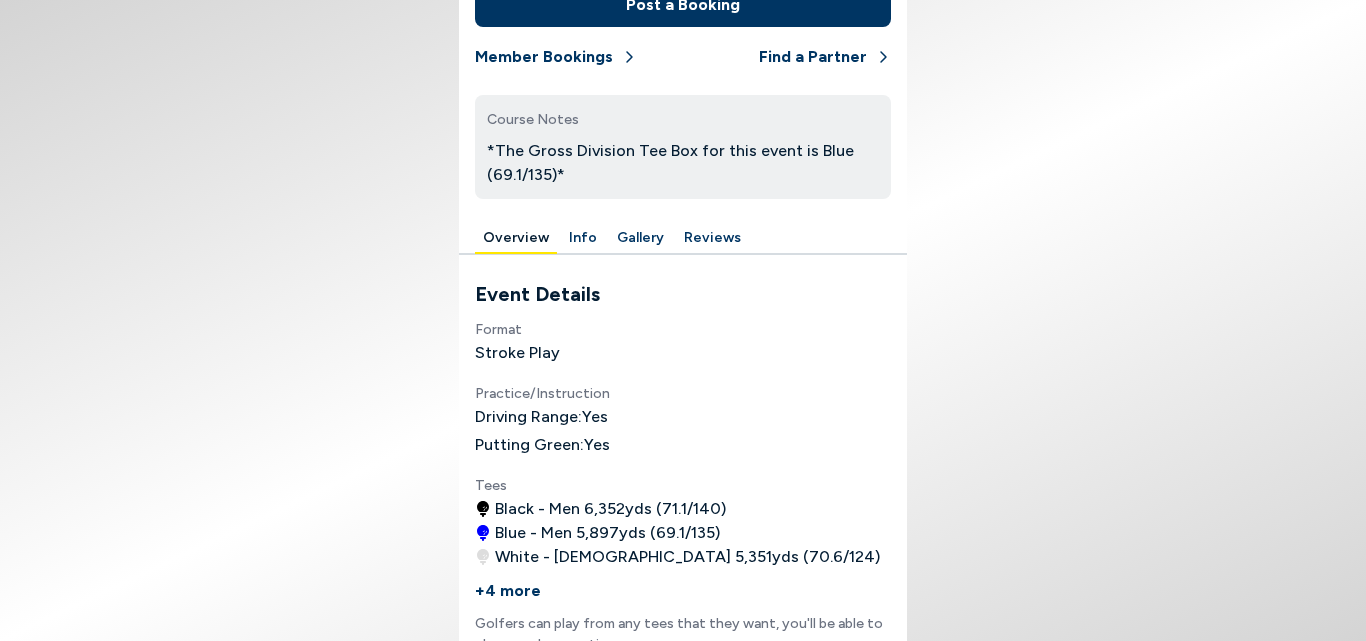 click on "Info" at bounding box center (583, 238) 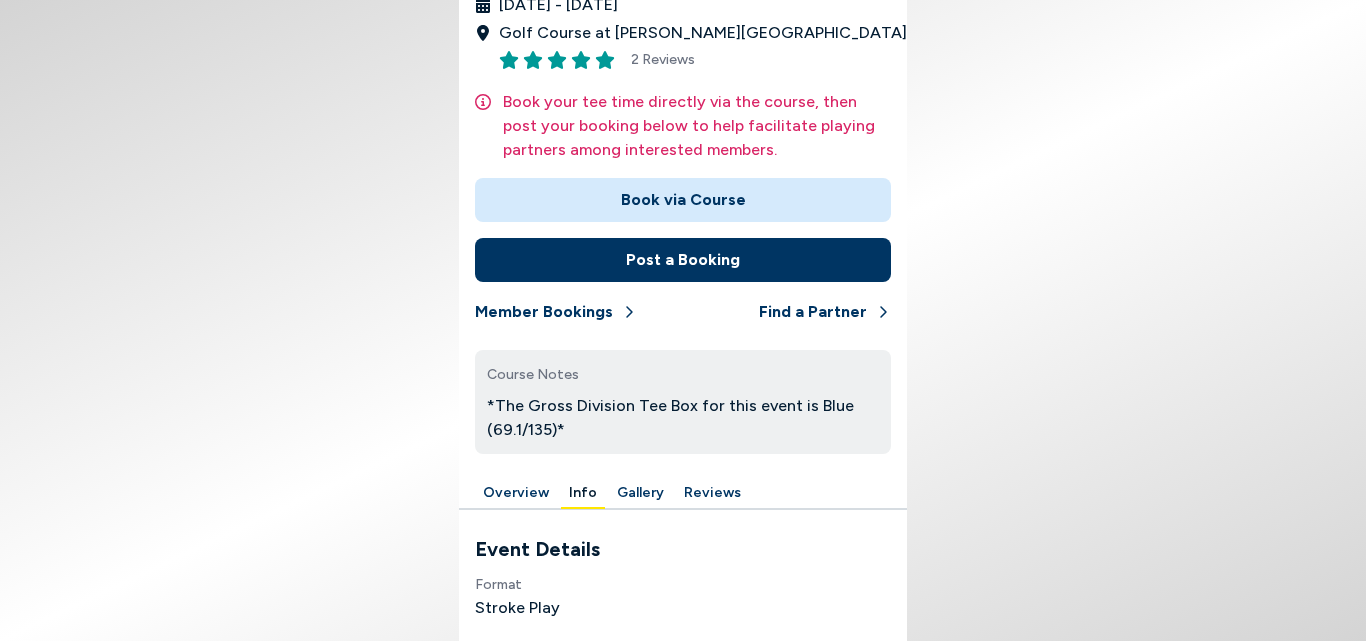 scroll, scrollTop: 539, scrollLeft: 0, axis: vertical 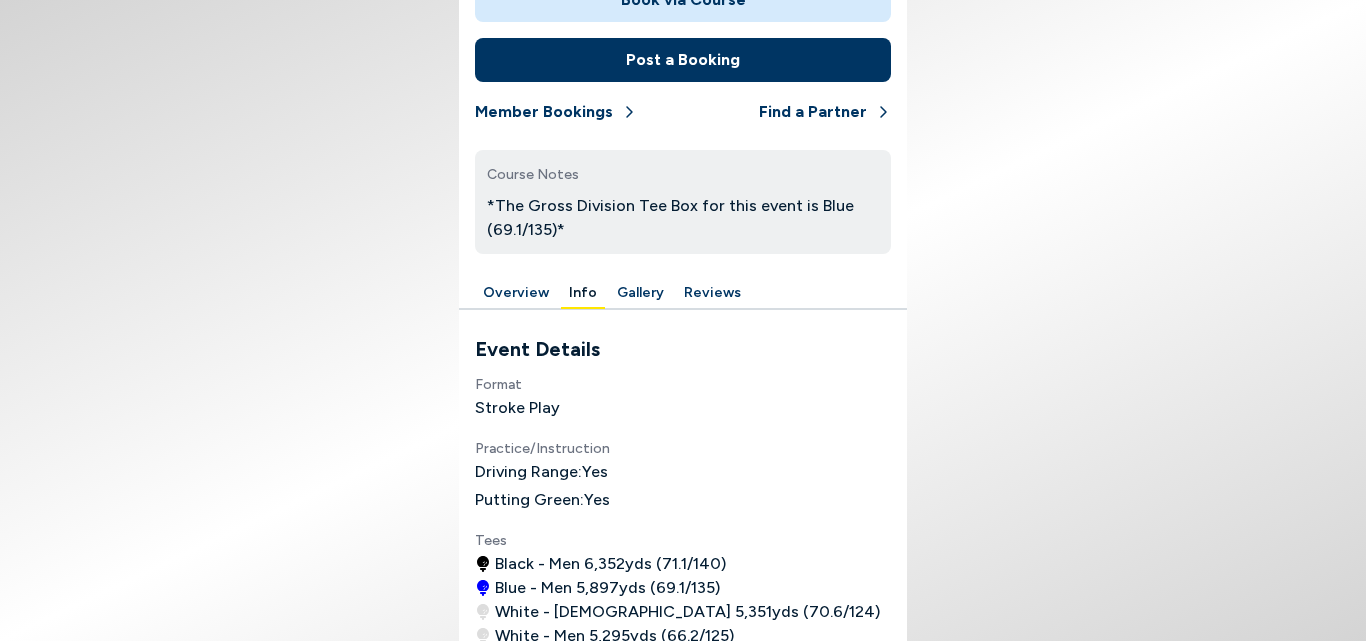click on "Overview" at bounding box center [516, 293] 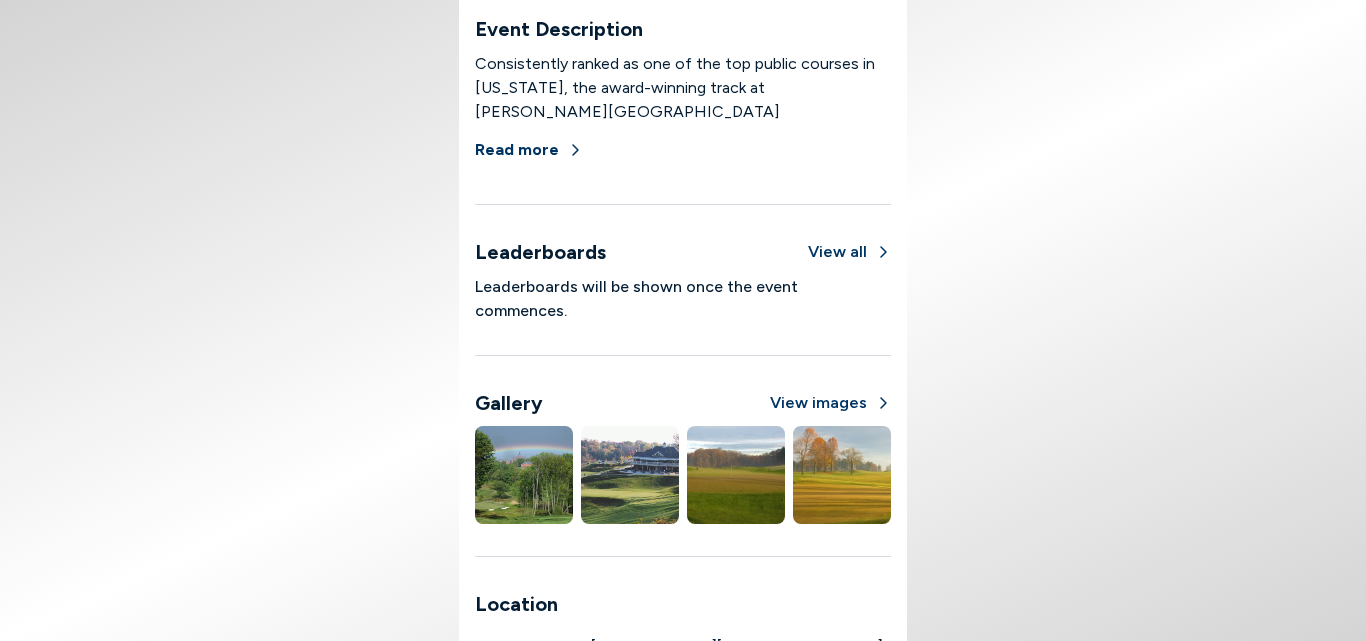scroll, scrollTop: 1594, scrollLeft: 0, axis: vertical 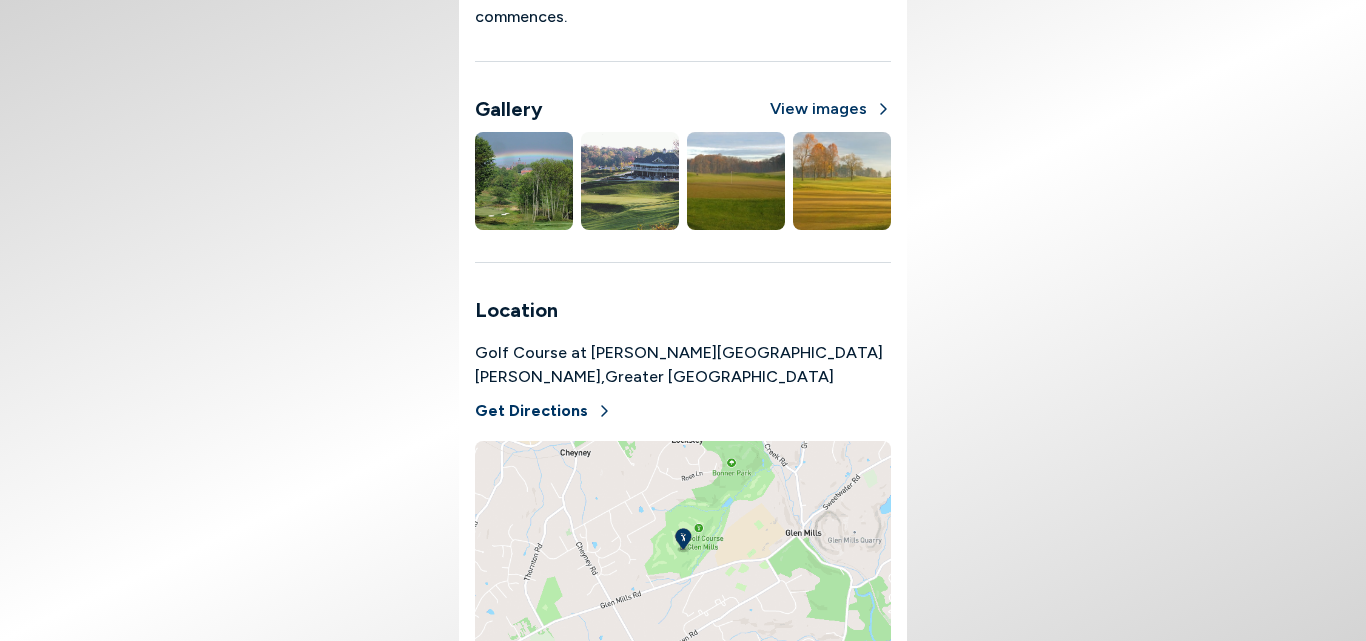 click at bounding box center (683, 551) 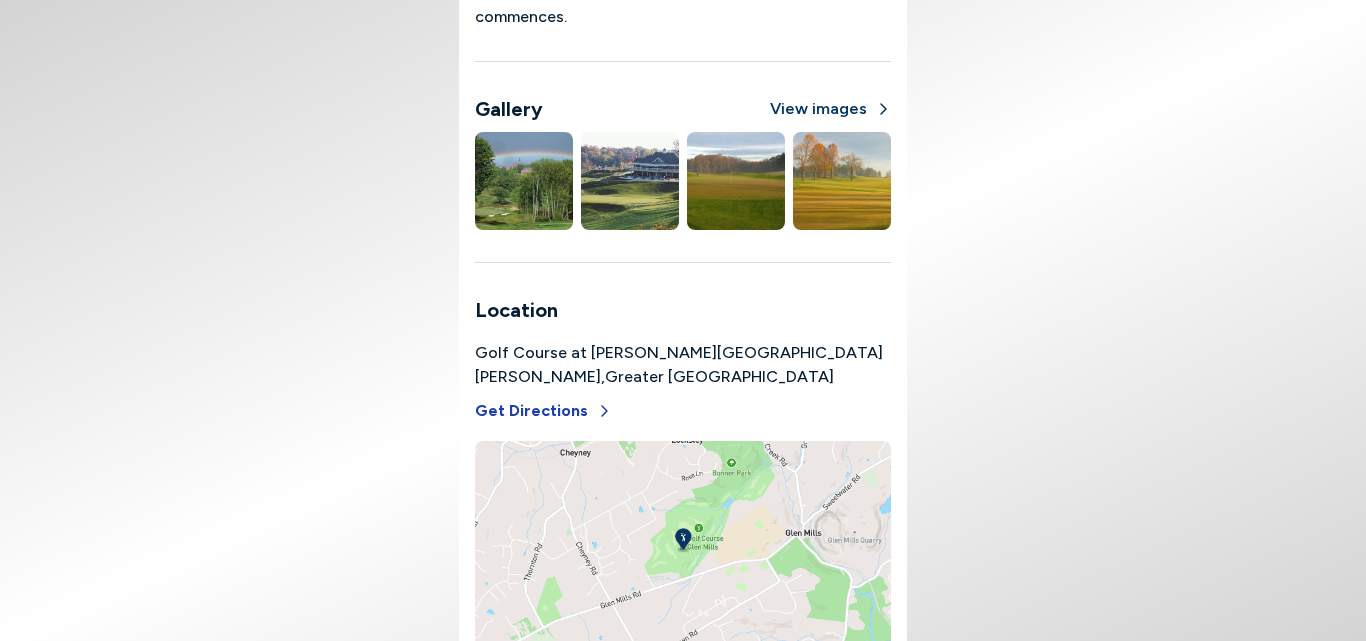 click on "Get Directions" at bounding box center [543, 411] 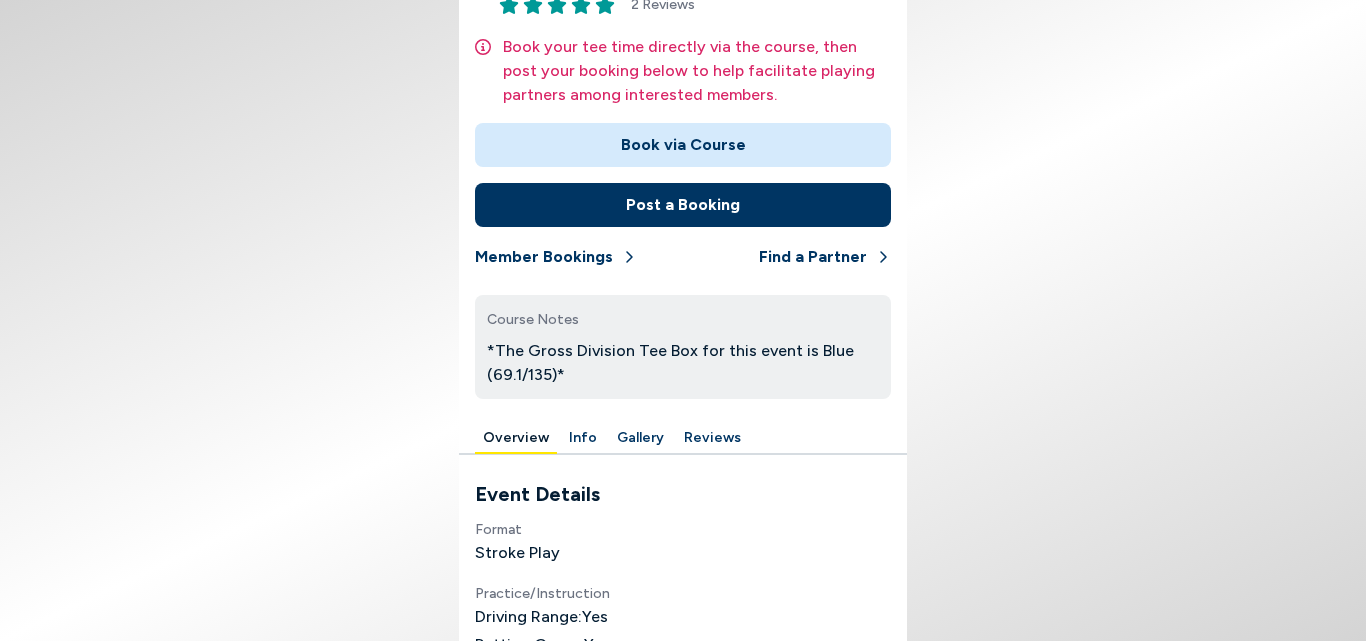 scroll, scrollTop: 0, scrollLeft: 0, axis: both 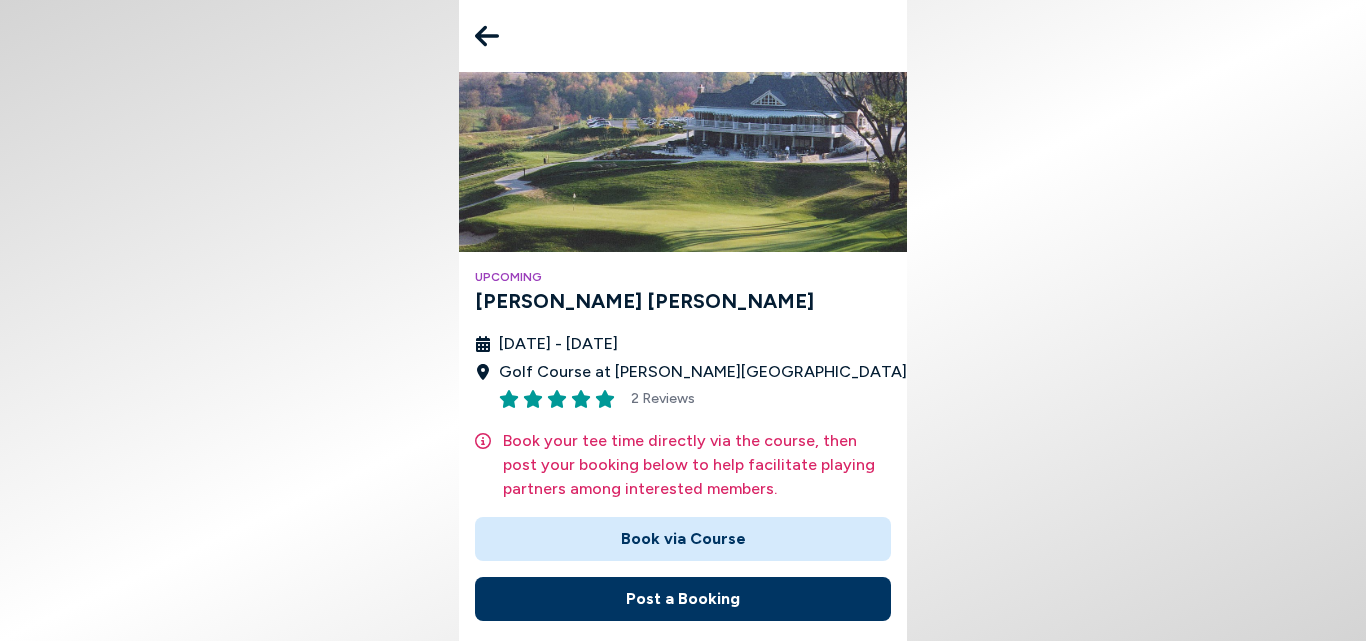 click 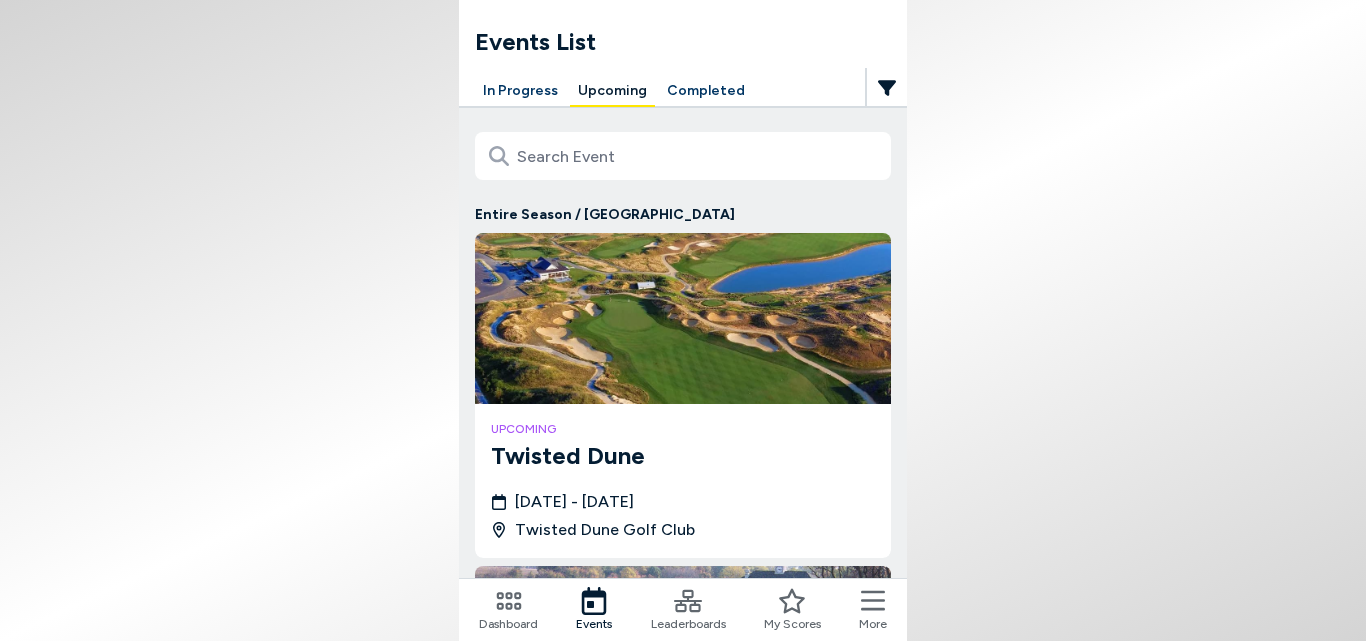 click 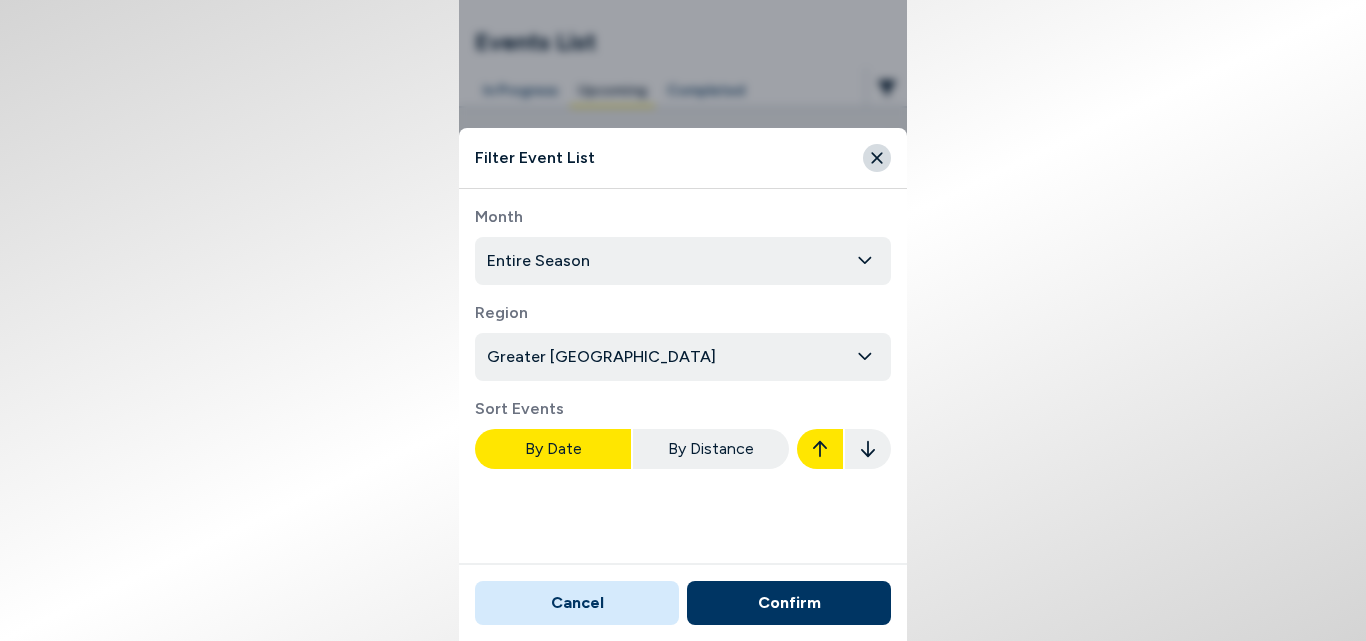 click on "Events List In Progress Upcoming Completed Entire Season / [GEOGRAPHIC_DATA] upcoming Twisted Dune [DATE] - [DATE] Twisted Dune Golf Club upcoming [PERSON_NAME][GEOGRAPHIC_DATA][PERSON_NAME] [DATE] - [DATE] Golf Course at [PERSON_NAME][GEOGRAPHIC_DATA][PERSON_NAME] Tee sheets opening [DATE] ADVANCED ACCESS upcoming [GEOGRAPHIC_DATA] [DATE] - [DATE][GEOGRAPHIC_DATA] 10 days left to book a tee time ADVANCED ACCESS upcoming Pennsauken [DATE] - [DATE] Pennsauken Country Club Tee sheets opening [DATE] upcoming [GEOGRAPHIC_DATA] [DATE] - [DATE] Deerfield Golf Club ADVANCED ACCESS upcoming [GEOGRAPHIC_DATA] [DATE] - [DATE] Honeybrook Golf Club Tee sheets opening [DATE] upcoming [GEOGRAPHIC_DATA] [DATE] - [DATE] [GEOGRAPHIC_DATA] upcoming [GEOGRAPHIC_DATA] [DATE] - [DATE][GEOGRAPHIC_DATA] GC ADVANCED ACCESS upcoming [GEOGRAPHIC_DATA] [DATE] - [DATE] [GEOGRAPHIC_DATA] Tee sheets opening [DATE] Dashboard Events Leaderboards" at bounding box center (683, 320) 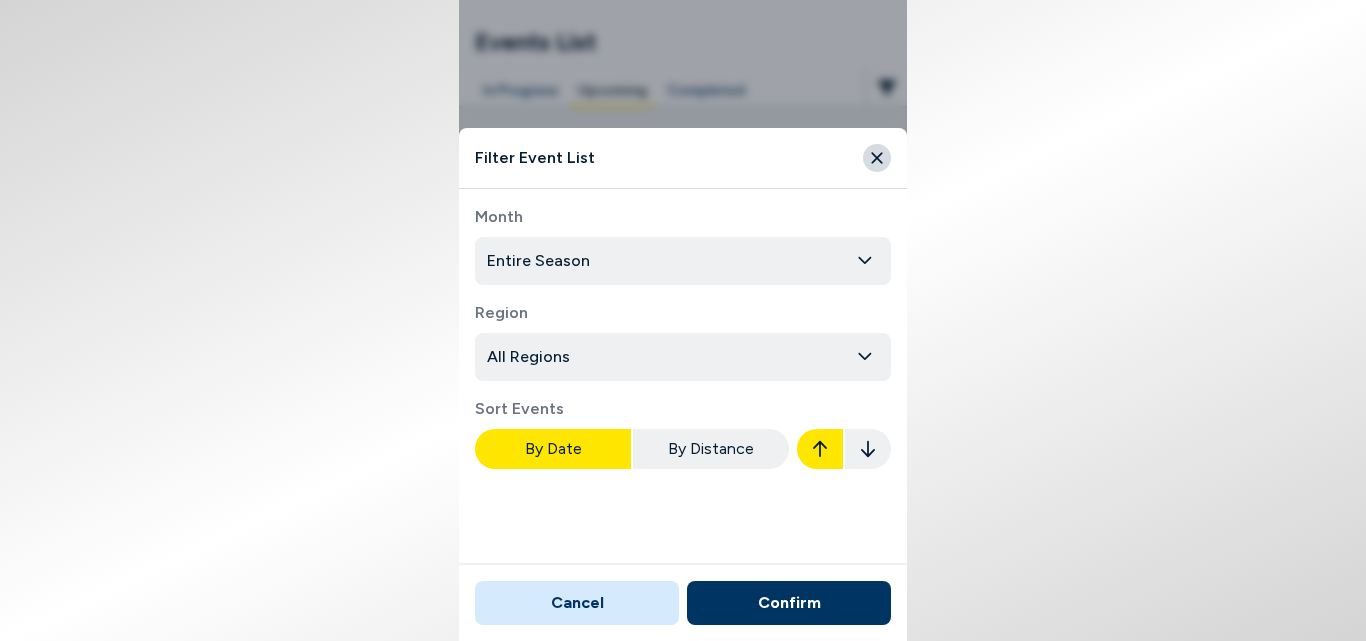 click 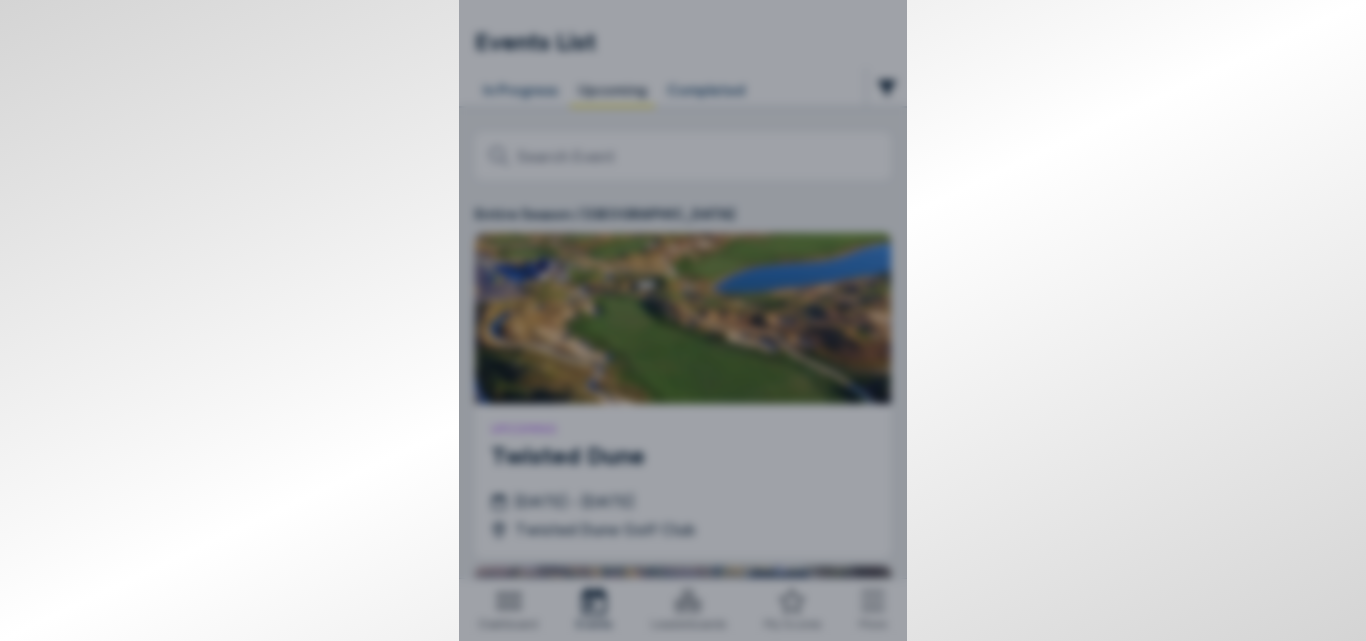 click on "Events List In Progress Upcoming Completed Entire Season / [GEOGRAPHIC_DATA] upcoming Twisted Dune [DATE] - [DATE] Twisted Dune Golf Club upcoming [PERSON_NAME][GEOGRAPHIC_DATA][PERSON_NAME] [DATE] - [DATE] Golf Course at [PERSON_NAME][GEOGRAPHIC_DATA][PERSON_NAME] Tee sheets opening [DATE] ADVANCED ACCESS upcoming [GEOGRAPHIC_DATA] [DATE] - [DATE][GEOGRAPHIC_DATA] 10 days left to book a tee time ADVANCED ACCESS upcoming Pennsauken [DATE] - [DATE] Pennsauken Country Club Tee sheets opening [DATE] upcoming [GEOGRAPHIC_DATA] [DATE] - [DATE] Deerfield Golf Club ADVANCED ACCESS upcoming [GEOGRAPHIC_DATA] [DATE] - [DATE] Honeybrook Golf Club Tee sheets opening [DATE] upcoming [GEOGRAPHIC_DATA] [DATE] - [DATE] [GEOGRAPHIC_DATA] upcoming [GEOGRAPHIC_DATA] [DATE] - [DATE][GEOGRAPHIC_DATA] GC ADVANCED ACCESS upcoming [GEOGRAPHIC_DATA] [DATE] - [DATE] [GEOGRAPHIC_DATA] Tee sheets opening [DATE] Dashboard Events Leaderboards" at bounding box center [683, 320] 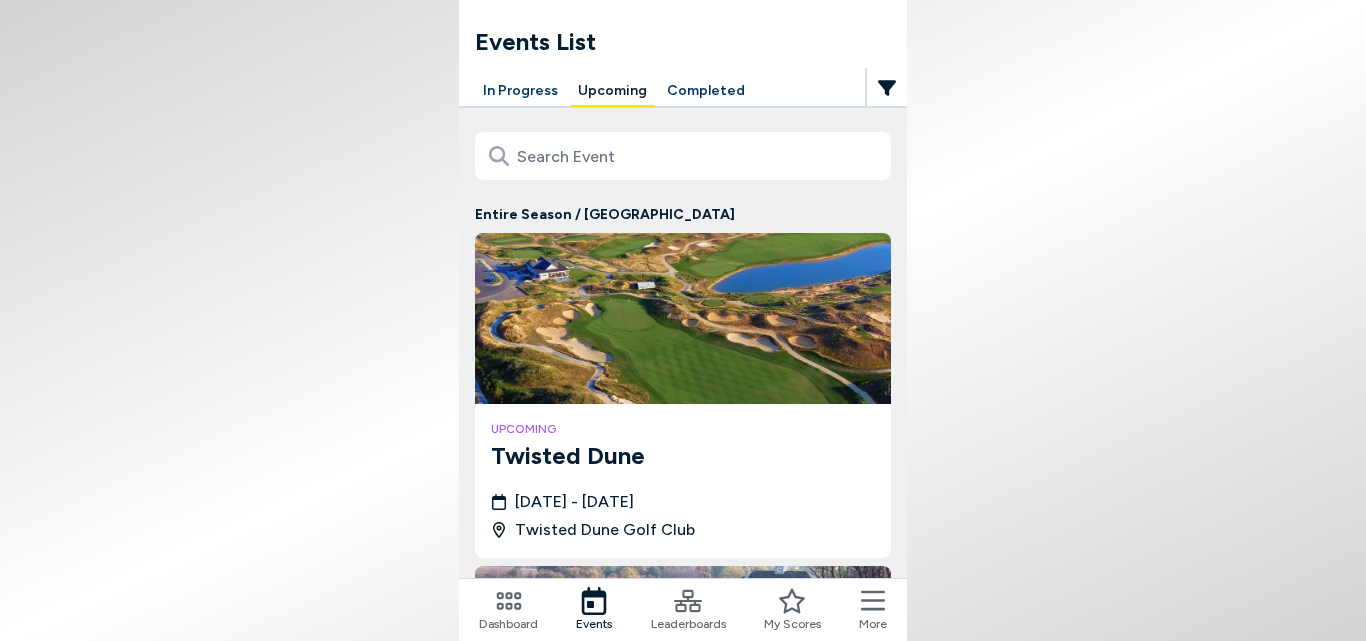 drag, startPoint x: 880, startPoint y: 83, endPoint x: 883, endPoint y: 96, distance: 13.341664 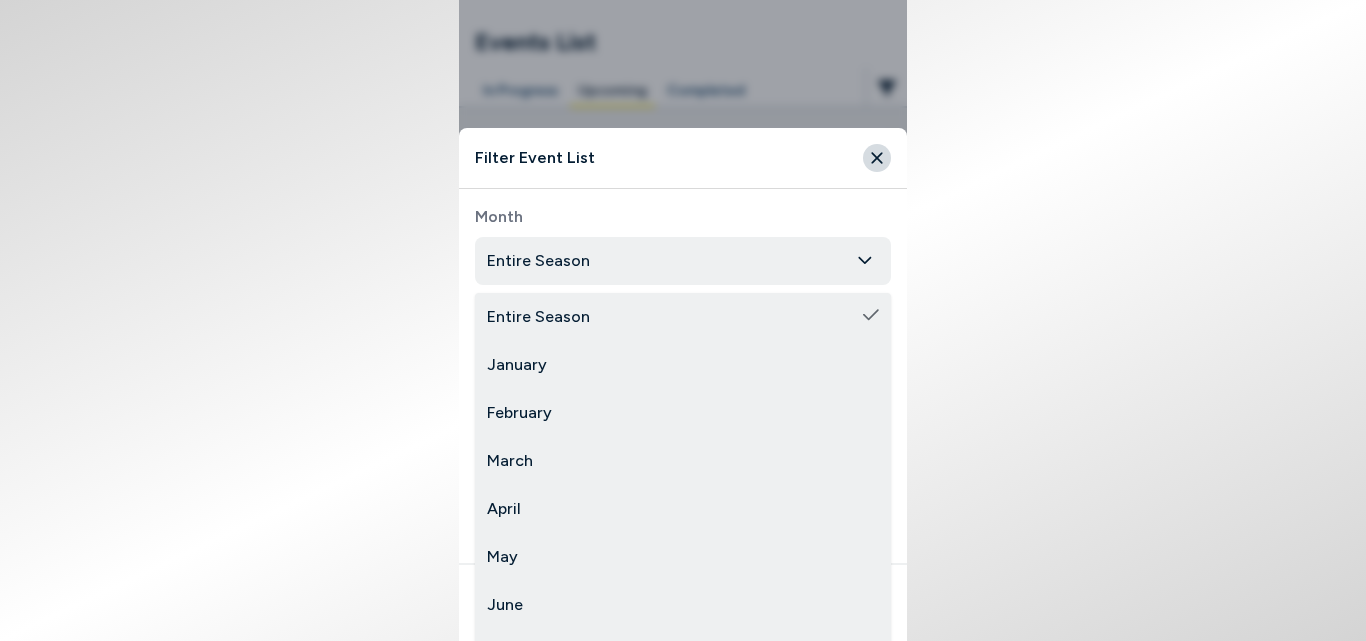 click on "Entire Season" at bounding box center [683, 261] 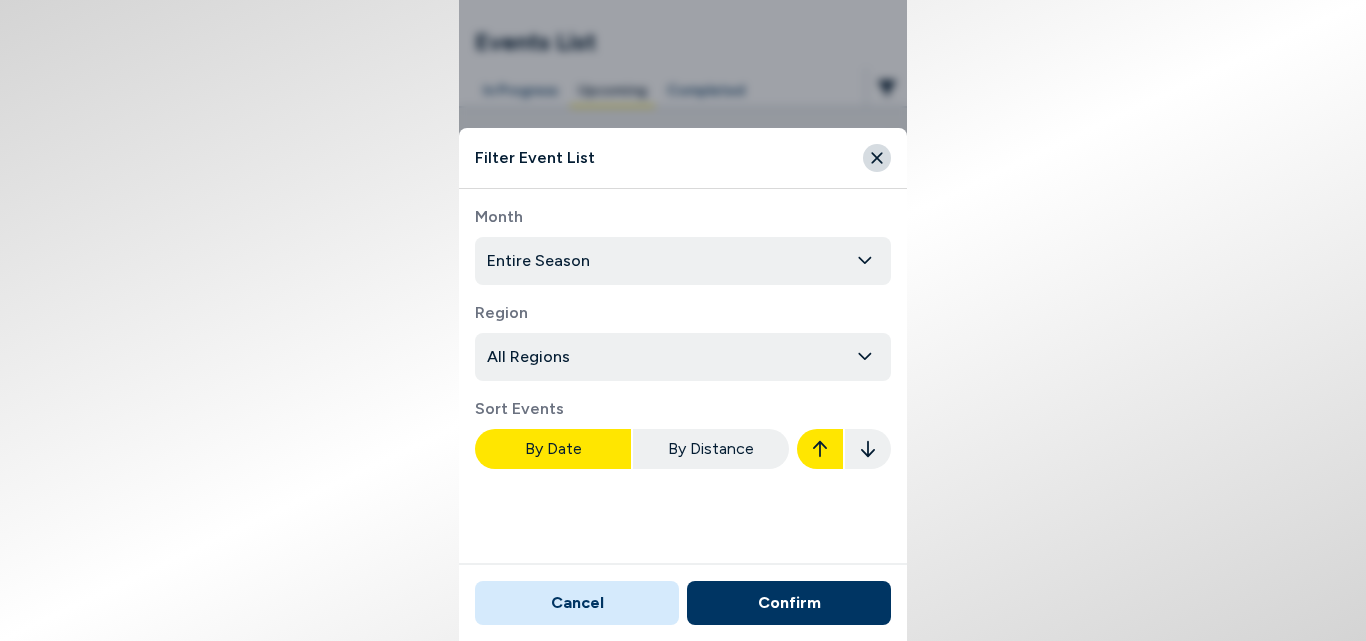 click 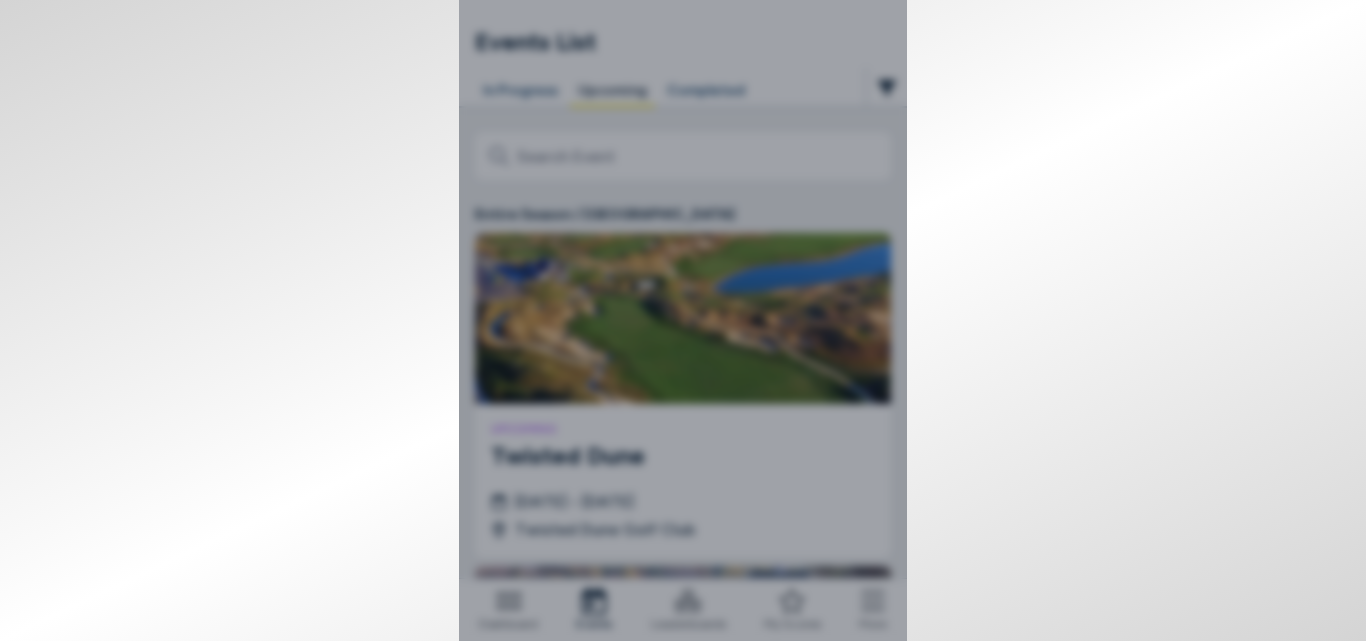 click on "Events List In Progress Upcoming Completed Entire Season / [GEOGRAPHIC_DATA] upcoming Twisted Dune [DATE] - [DATE] Twisted Dune Golf Club upcoming [PERSON_NAME][GEOGRAPHIC_DATA][PERSON_NAME] [DATE] - [DATE] Golf Course at [PERSON_NAME][GEOGRAPHIC_DATA][PERSON_NAME] Tee sheets opening [DATE] ADVANCED ACCESS upcoming [GEOGRAPHIC_DATA] [DATE] - [DATE][GEOGRAPHIC_DATA] 10 days left to book a tee time ADVANCED ACCESS upcoming Pennsauken [DATE] - [DATE] Pennsauken Country Club Tee sheets opening [DATE] upcoming [GEOGRAPHIC_DATA] [DATE] - [DATE] Deerfield Golf Club ADVANCED ACCESS upcoming [GEOGRAPHIC_DATA] [DATE] - [DATE] Honeybrook Golf Club Tee sheets opening [DATE] upcoming [GEOGRAPHIC_DATA] [DATE] - [DATE] [GEOGRAPHIC_DATA] upcoming [GEOGRAPHIC_DATA] [DATE] - [DATE][GEOGRAPHIC_DATA] GC ADVANCED ACCESS upcoming [GEOGRAPHIC_DATA] [DATE] - [DATE] [GEOGRAPHIC_DATA] Tee sheets opening [DATE] Dashboard Events Leaderboards" at bounding box center (683, 320) 